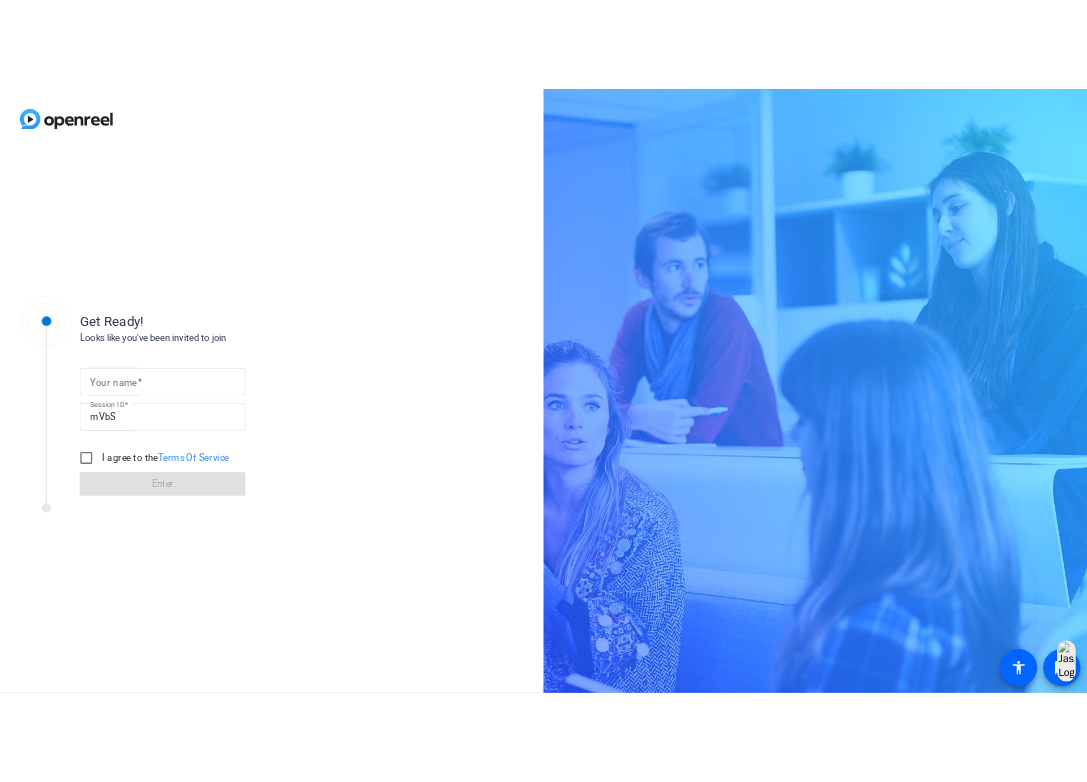 scroll, scrollTop: 0, scrollLeft: 0, axis: both 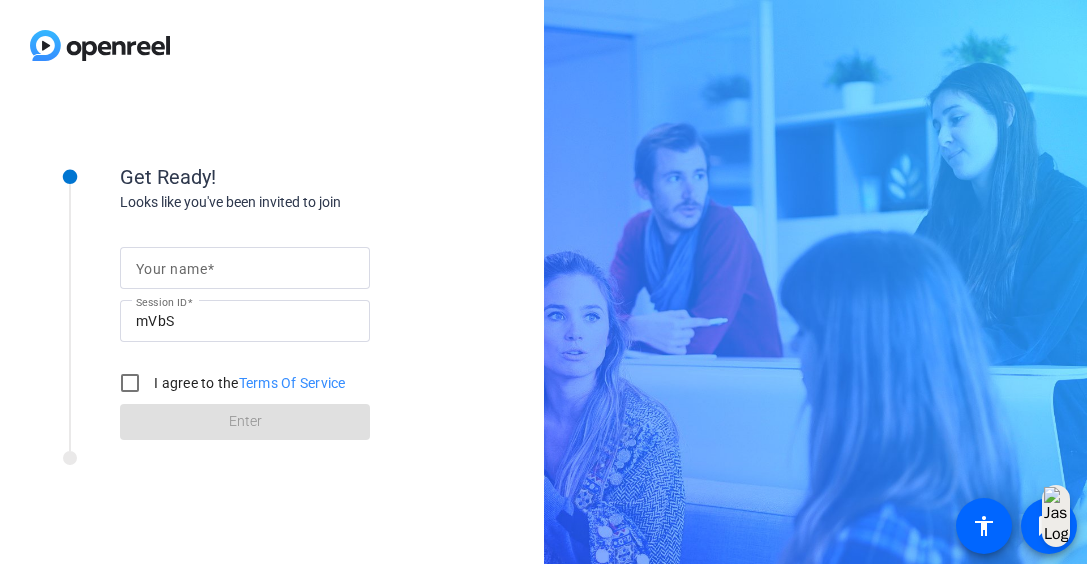 click on "Your name" at bounding box center [171, 269] 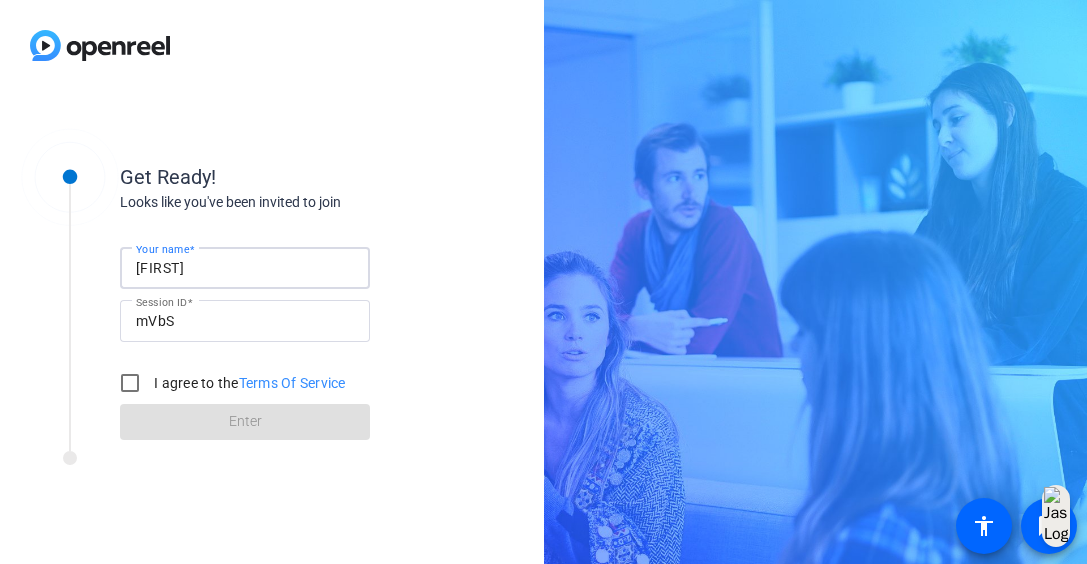 type on "[FIRST]" 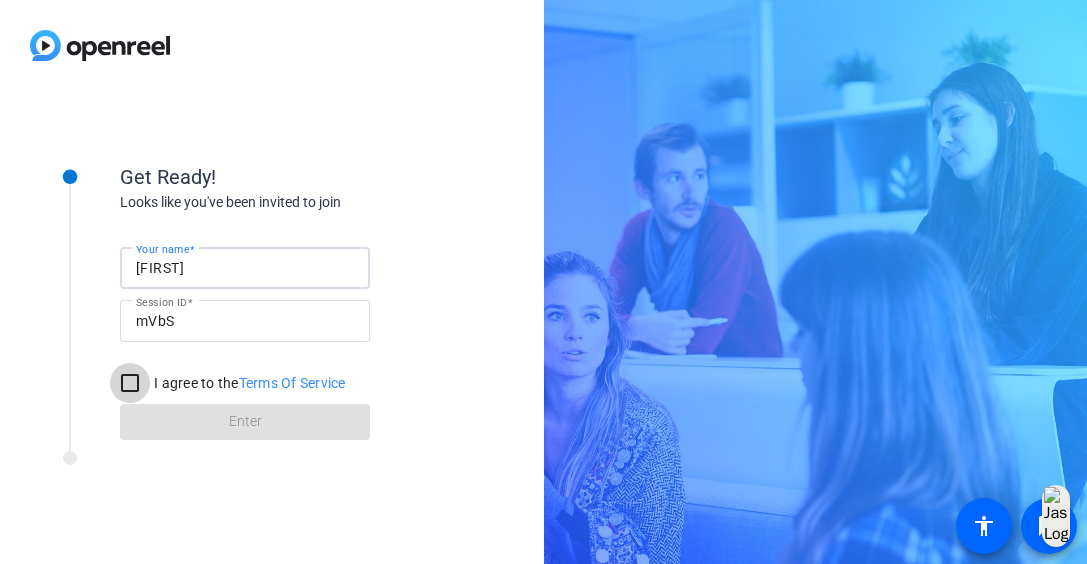 click on "I agree to the  Terms Of Service" at bounding box center (130, 383) 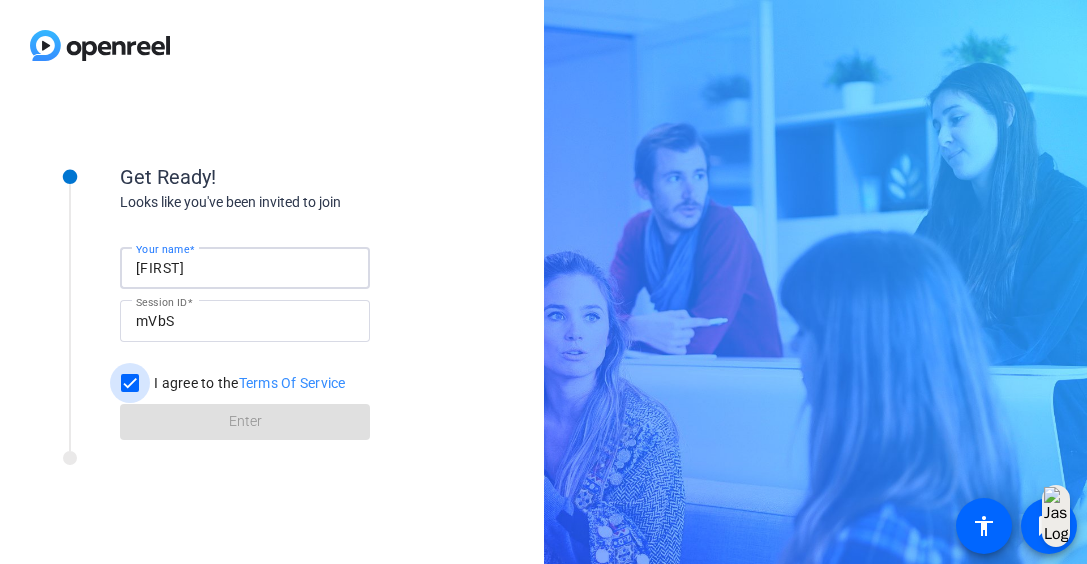 checkbox on "true" 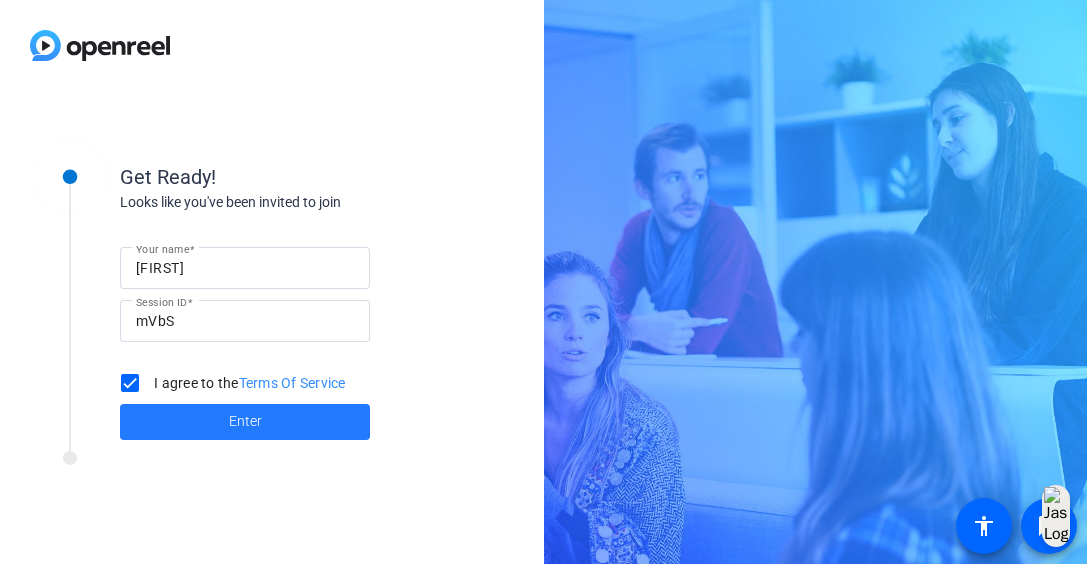 click 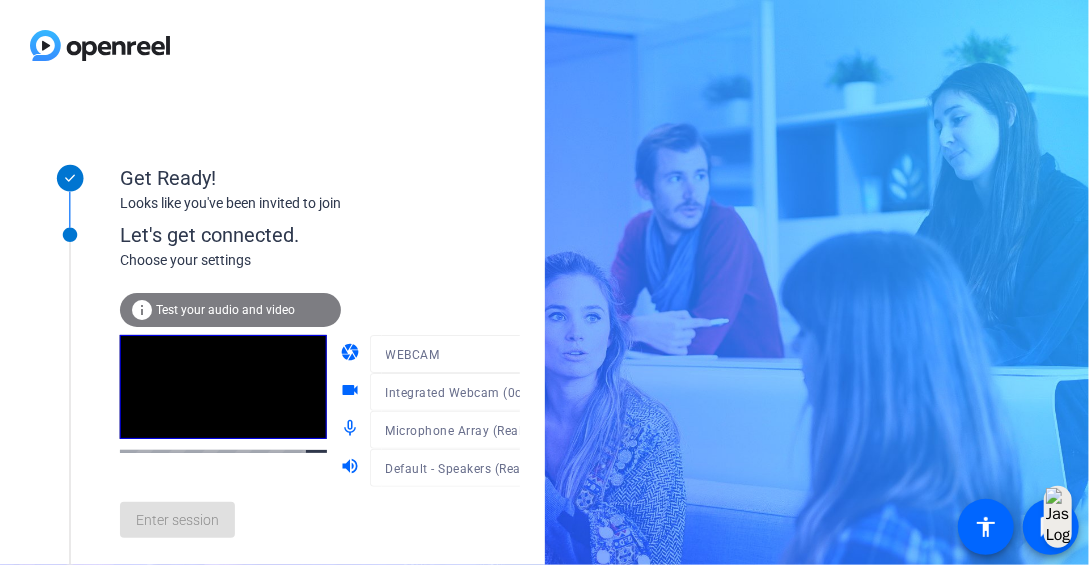 click on "camera WEBCAM videocam Integrated Webcam (0c45:6733) mic_none Microphone Array (Realtek(R) Audio) volume_up Default - Speakers (Realtek(R) Audio)" 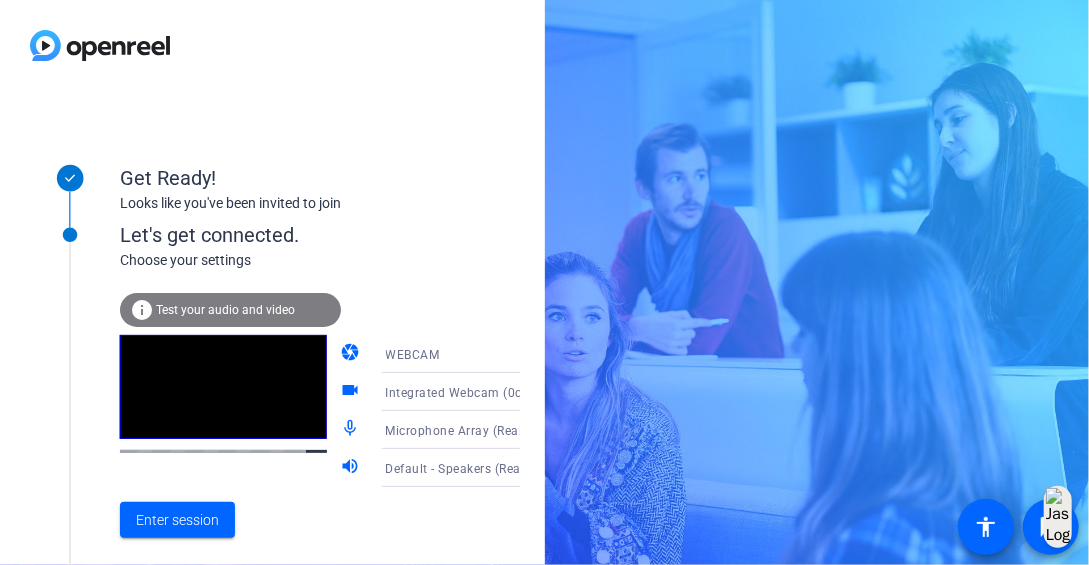 click 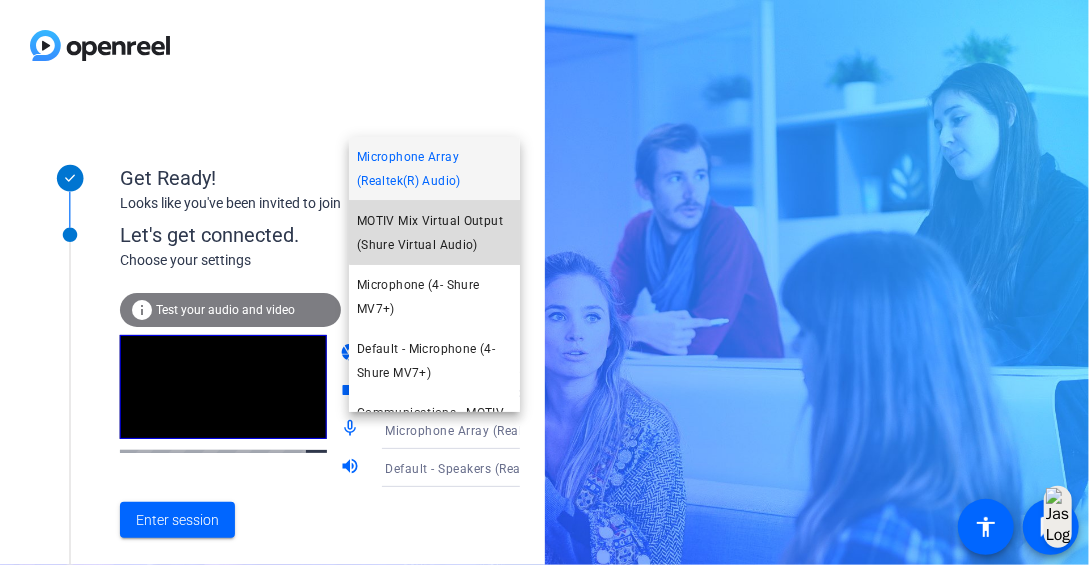 click on "MOTIV Mix Virtual Output (Shure Virtual Audio)" at bounding box center (434, 233) 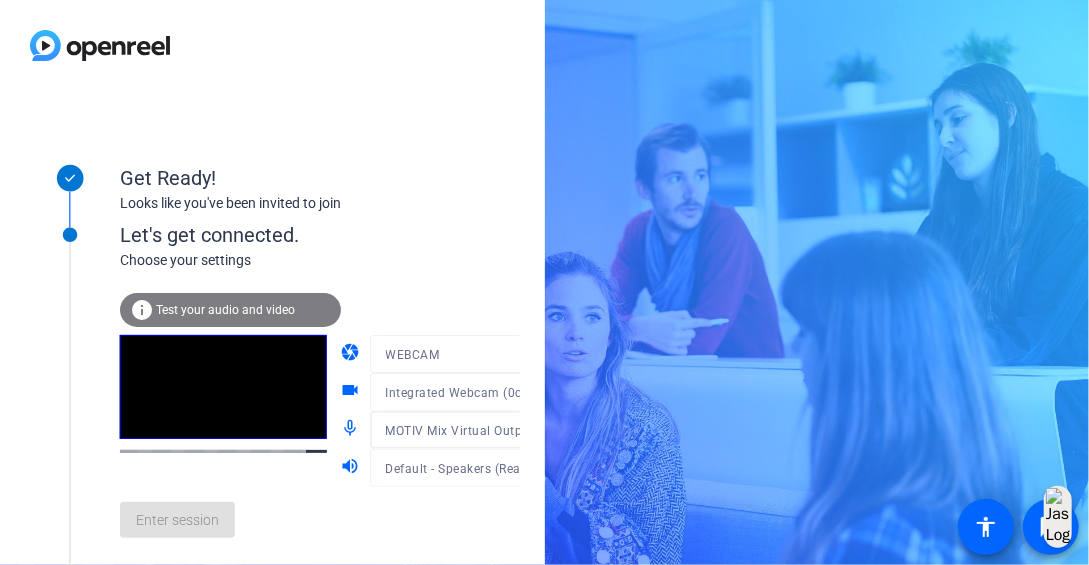 click 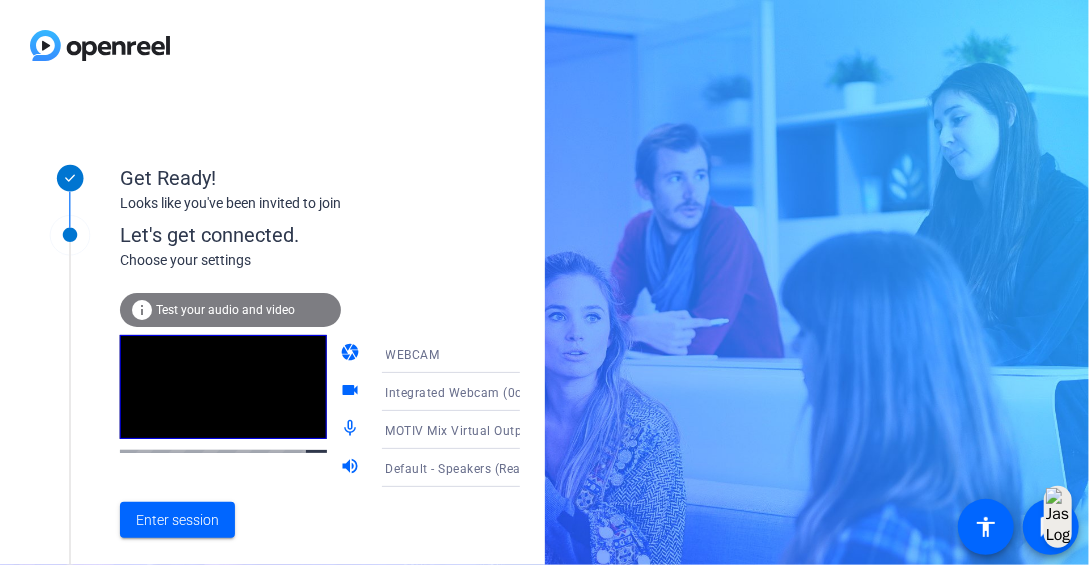 click 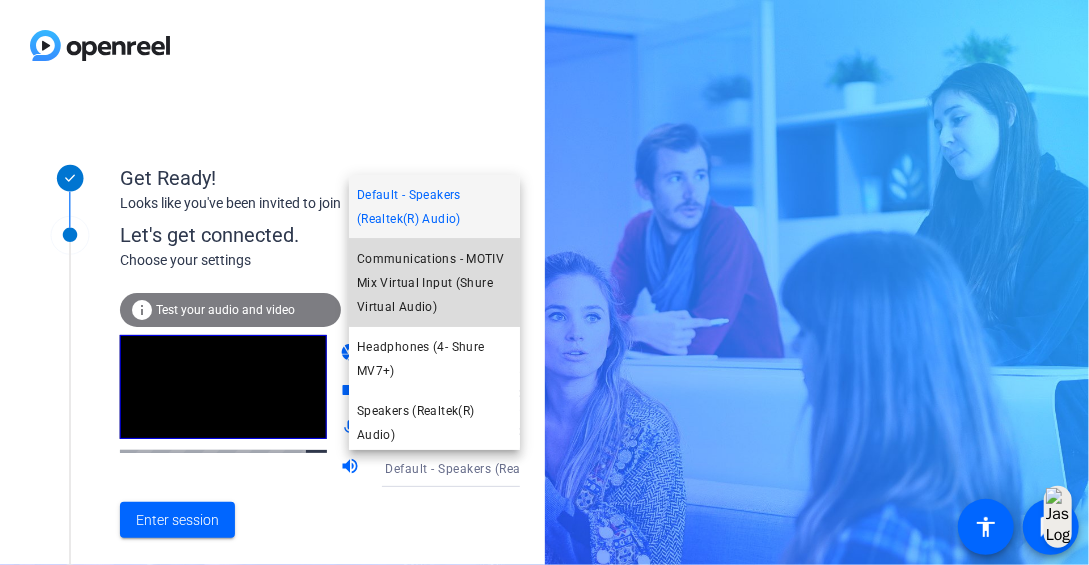 click on "Communications - MOTIV Mix Virtual Input (Shure Virtual Audio)" at bounding box center (434, 283) 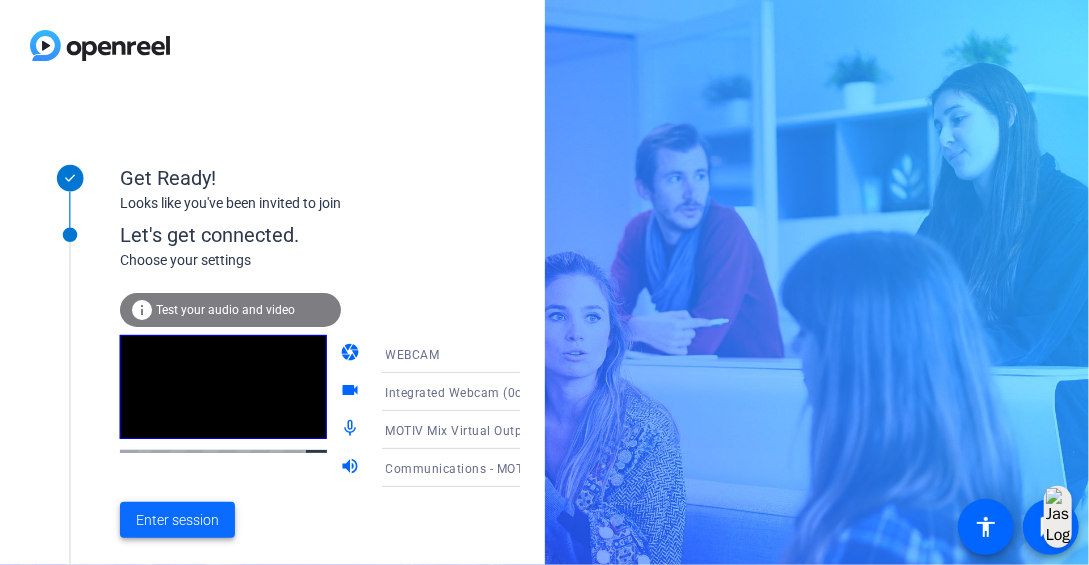 click on "Enter session" 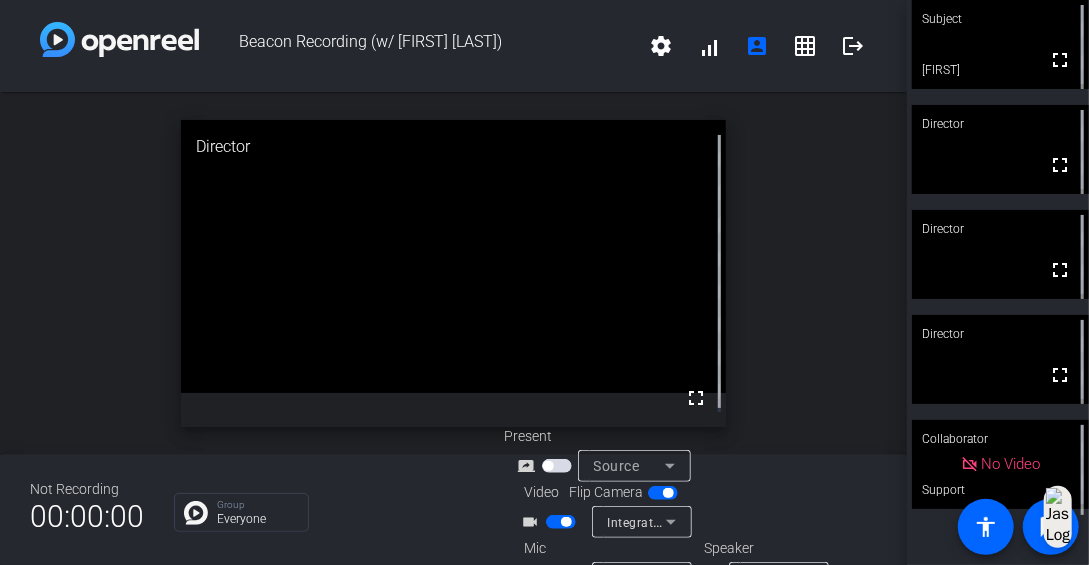 click at bounding box center (1000, 44) 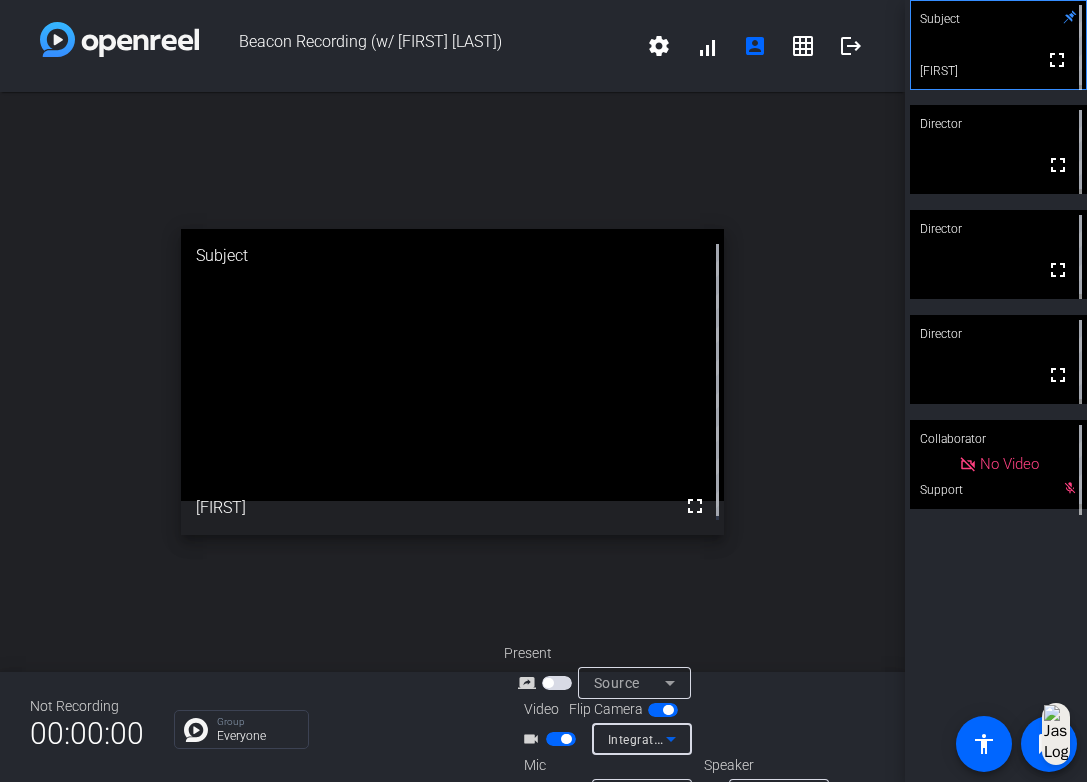 click on "Integrated Webcam (0c45:6733)" at bounding box center [637, 739] 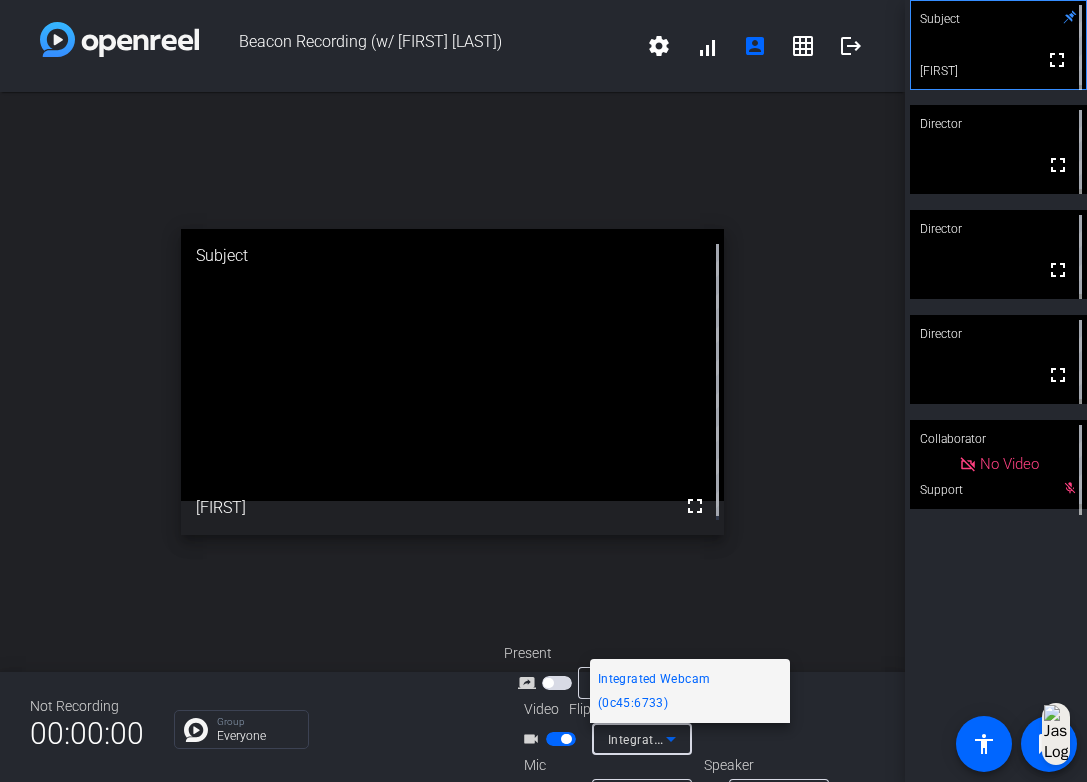 click at bounding box center [543, 391] 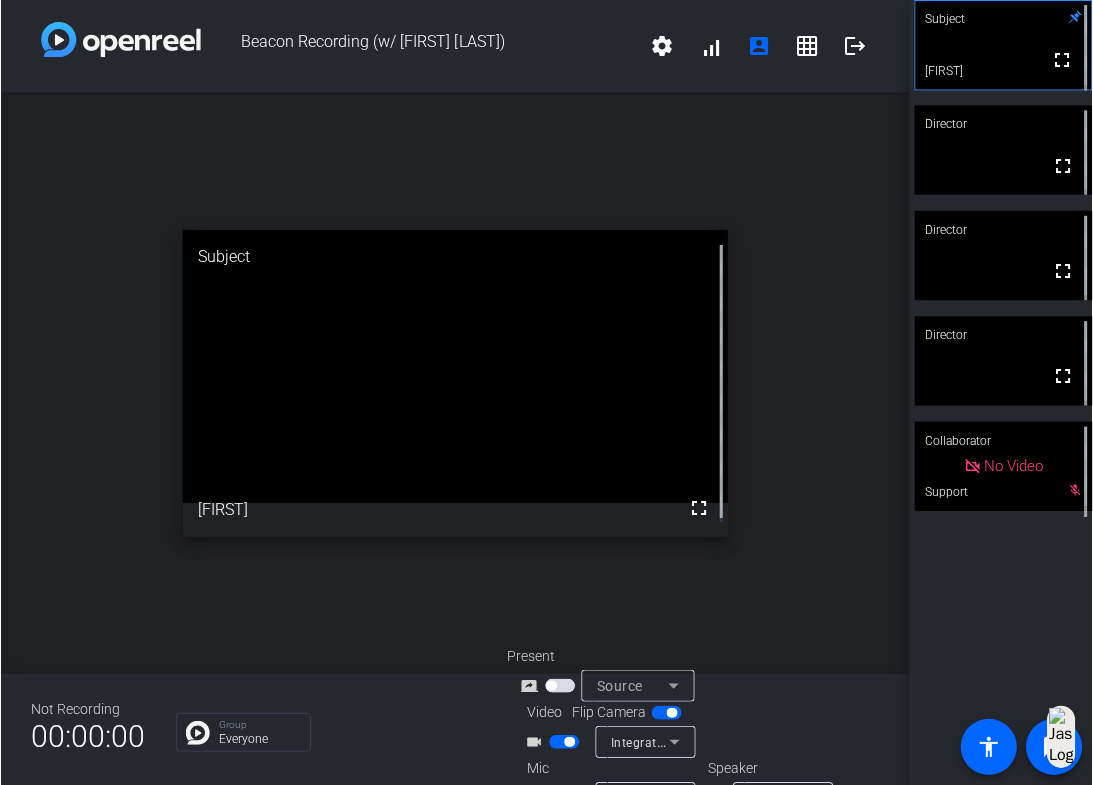 scroll, scrollTop: 51, scrollLeft: 0, axis: vertical 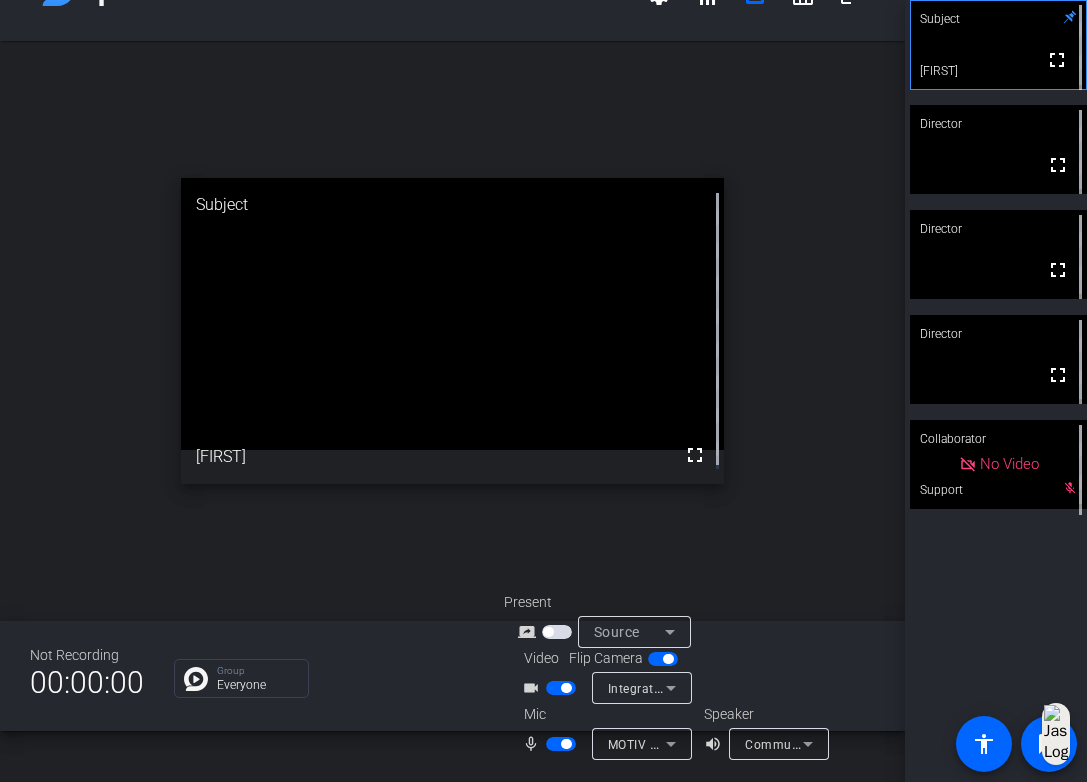 click on "MOTIV Mix Virtual Output (Shure Virtual Audio)" at bounding box center [746, 744] 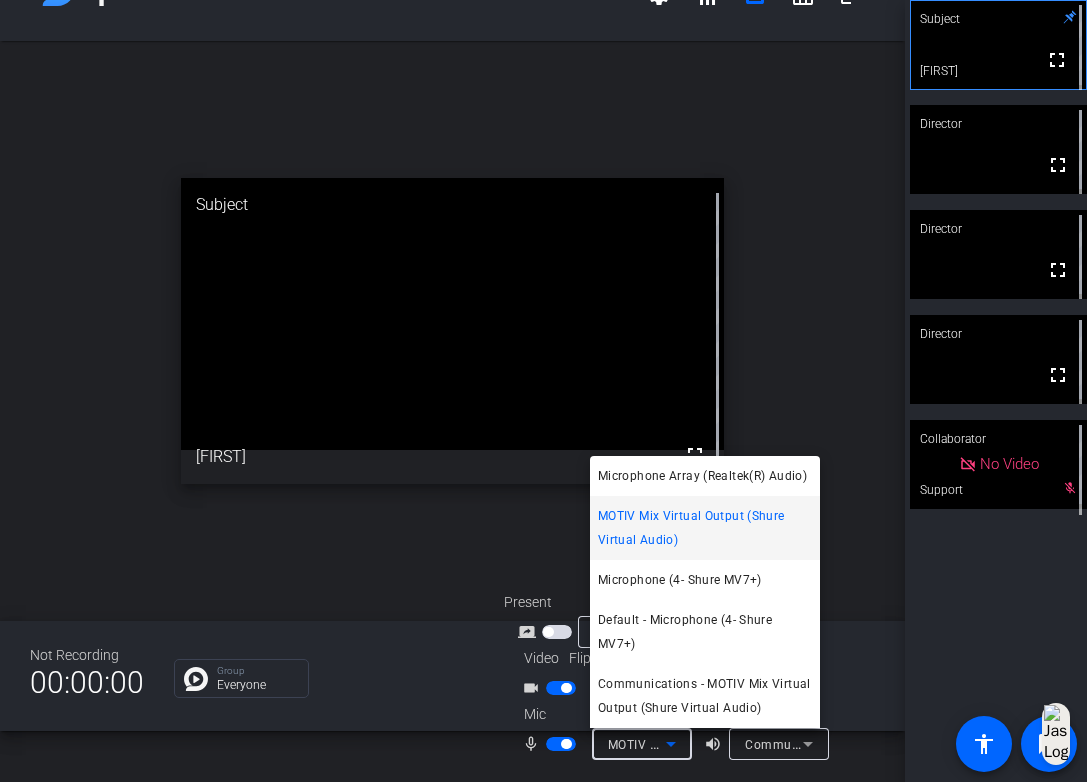 click at bounding box center (543, 391) 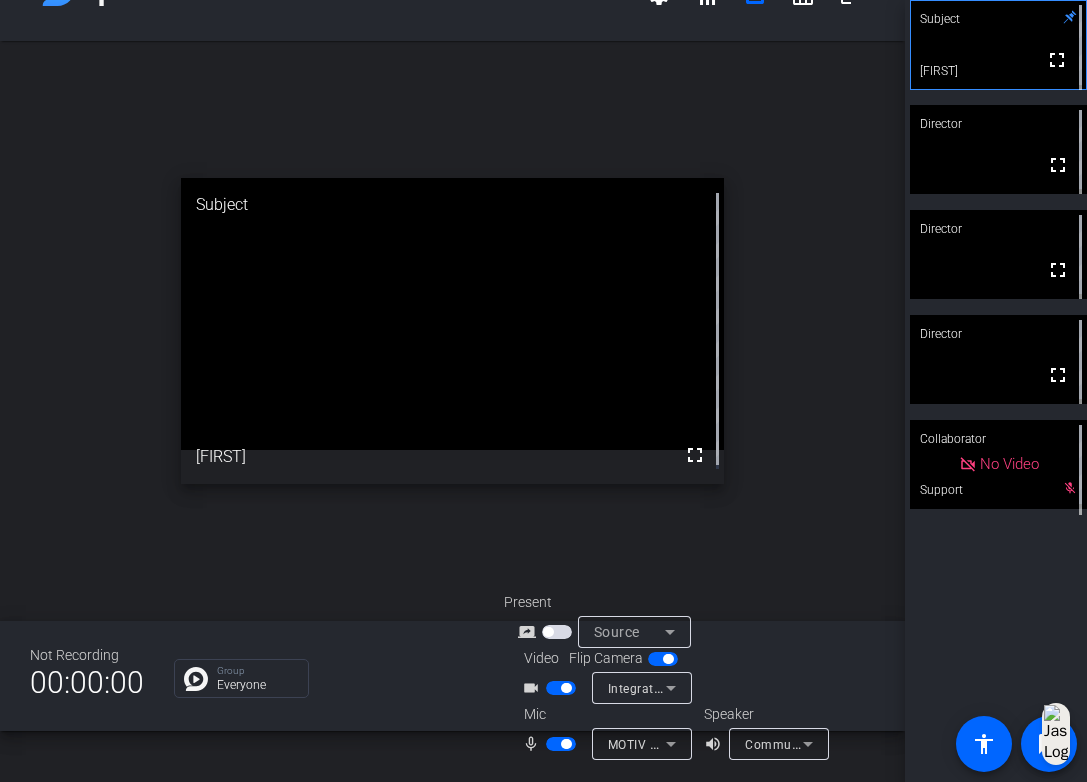 click on "Subject
fullscreen  Joel   Director  fullscreen     Director  fullscreen     Director  fullscreen     Collaborator   No Video  Support  mic_off_outline" 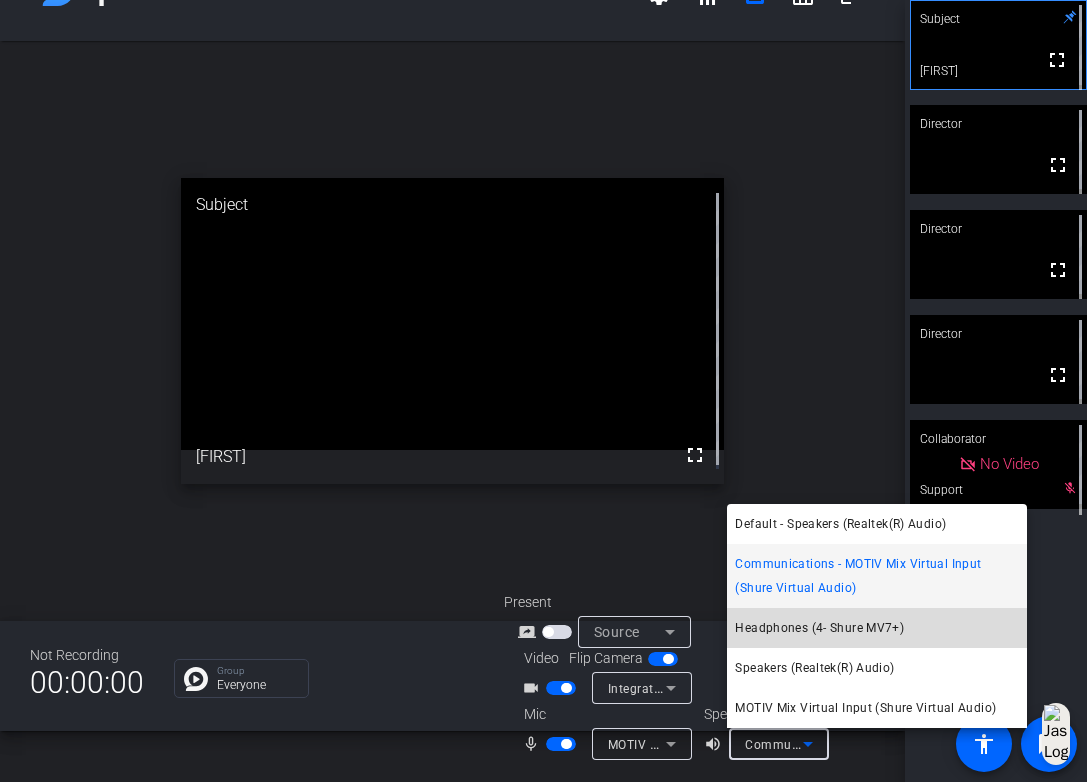 click on "Headphones (4- Shure MV7+)" at bounding box center [819, 628] 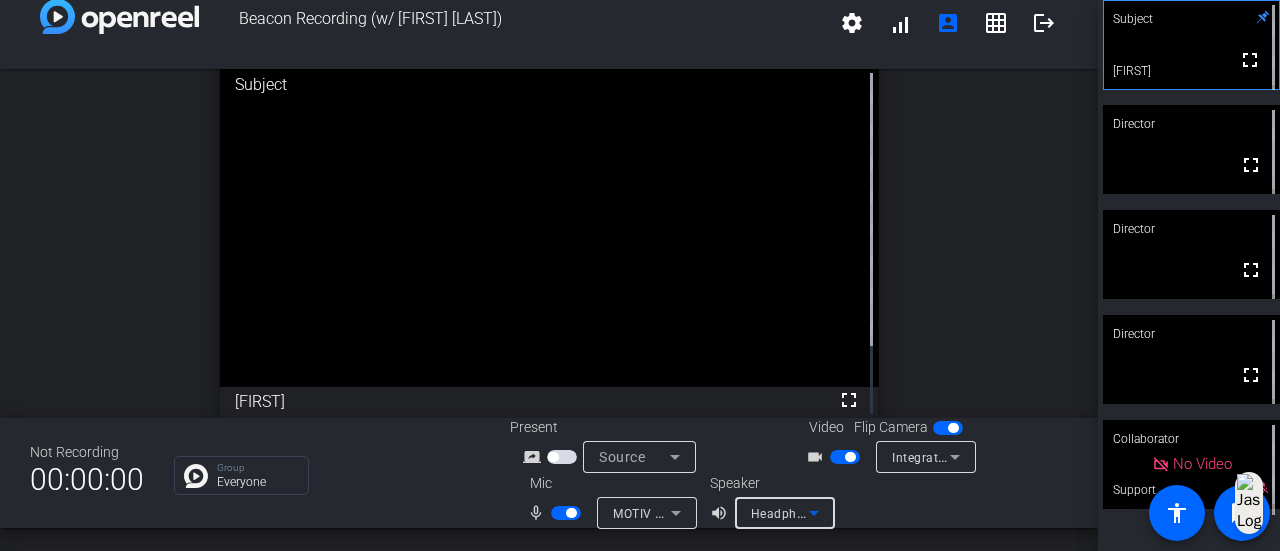 scroll, scrollTop: 23, scrollLeft: 0, axis: vertical 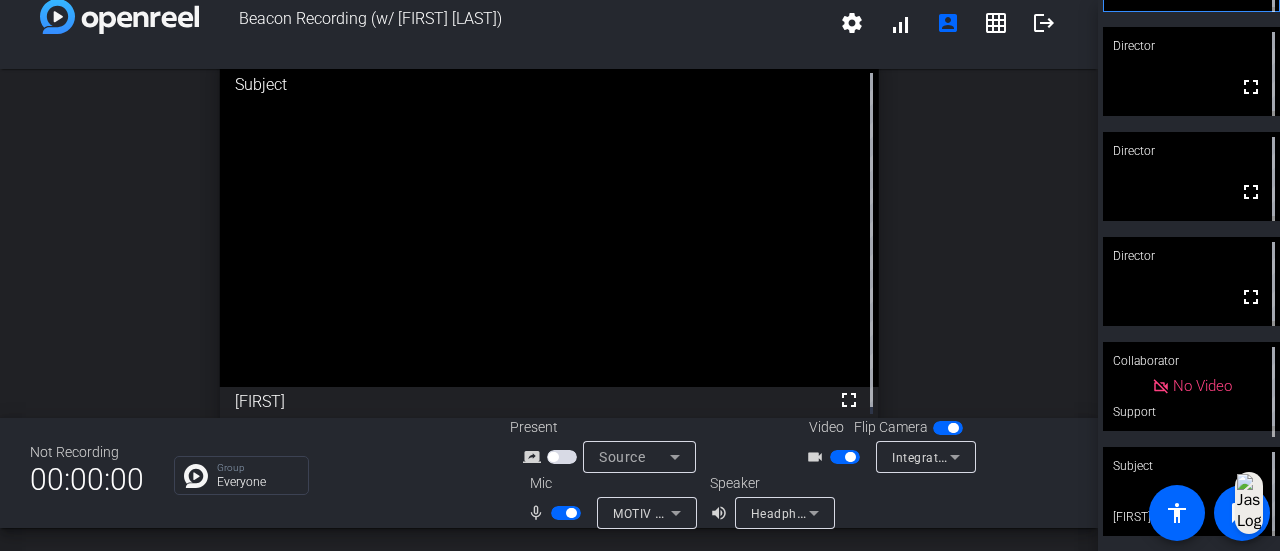 click at bounding box center [566, 513] 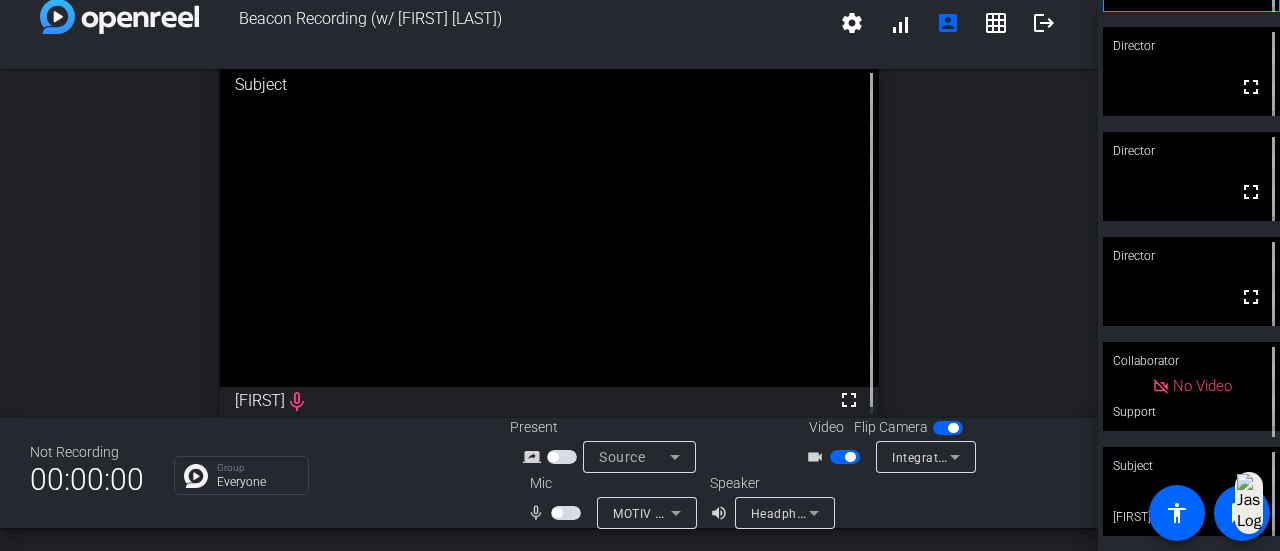 click at bounding box center (557, 513) 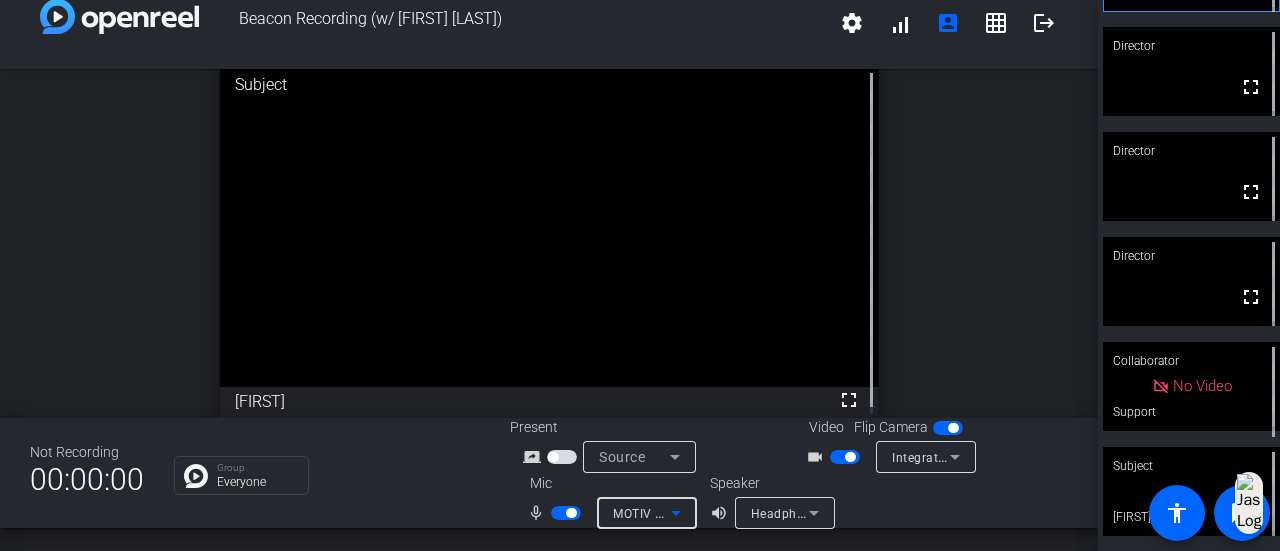 click on "MOTIV Mix Virtual Output (Shure Virtual Audio)" at bounding box center (751, 513) 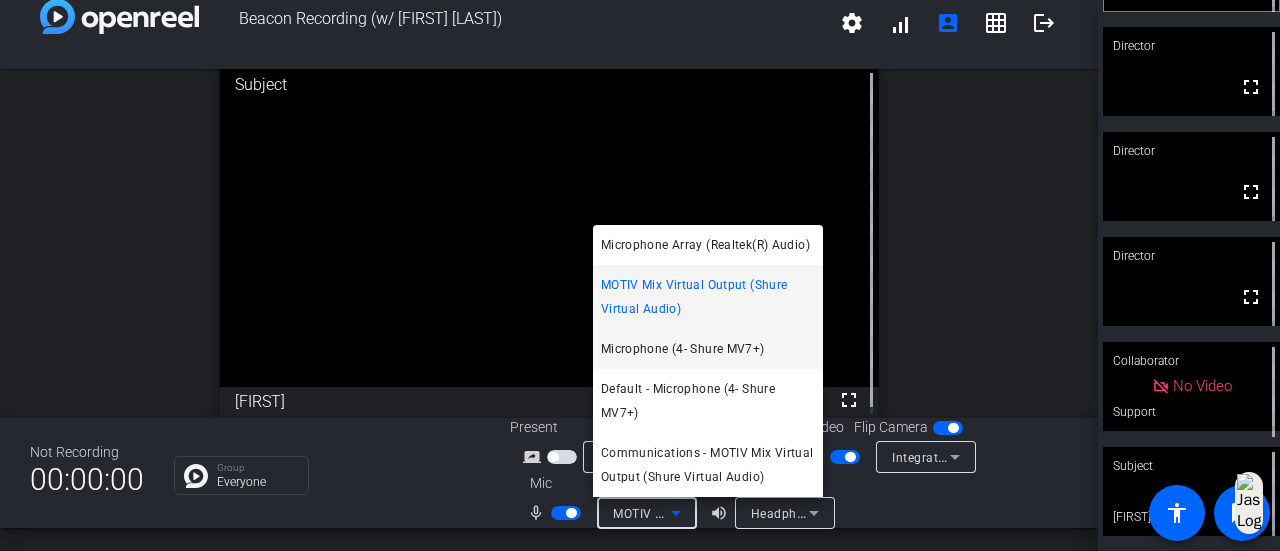 click on "Microphone (4- Shure MV7+)" at bounding box center (683, 349) 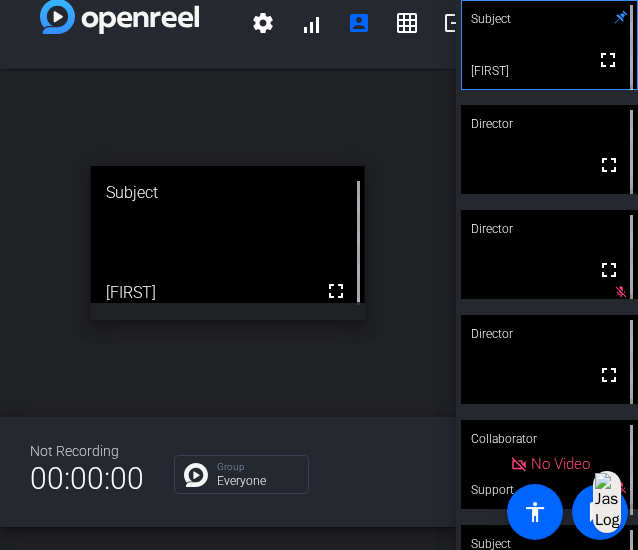 scroll, scrollTop: 185, scrollLeft: 0, axis: vertical 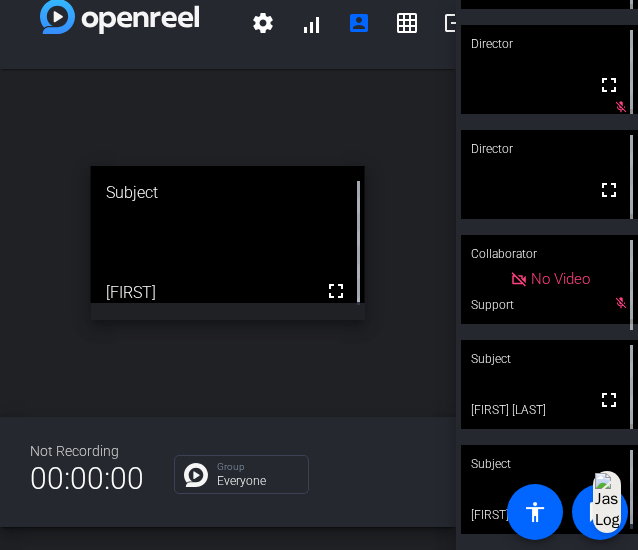 click on "Subject
fullscreen  Joel   Director  fullscreen     Director  fullscreen    mic_off_outline  Director  fullscreen     Collaborator   No Video  Support  mic_off_outline  Subject  fullscreen  Denise P Day   Subject  fullscreen  amit jain" 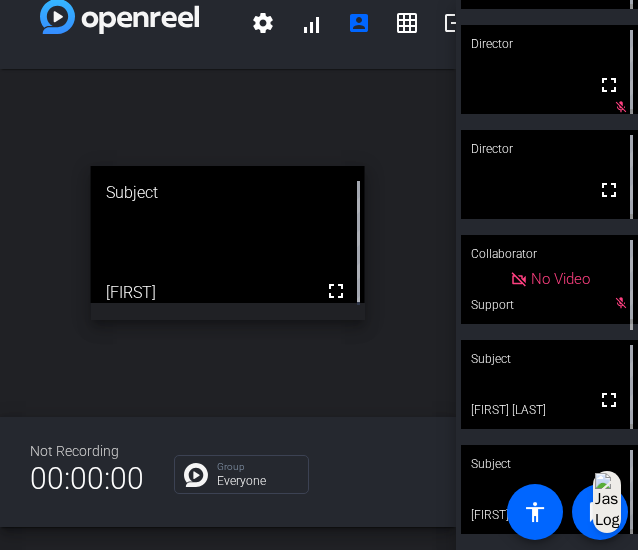 click on "Group  Everyone" 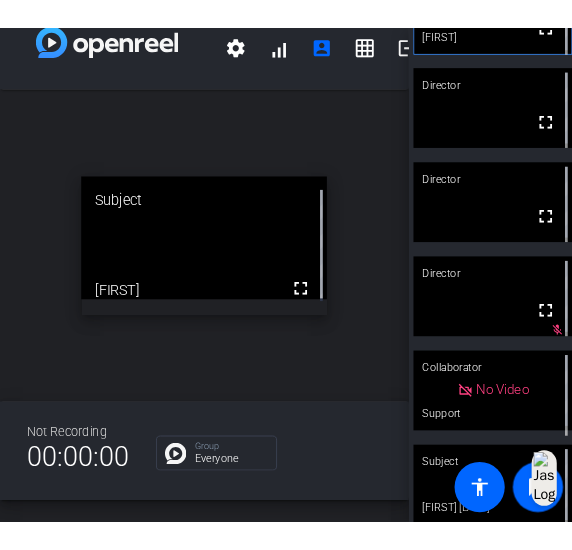 scroll, scrollTop: 0, scrollLeft: 0, axis: both 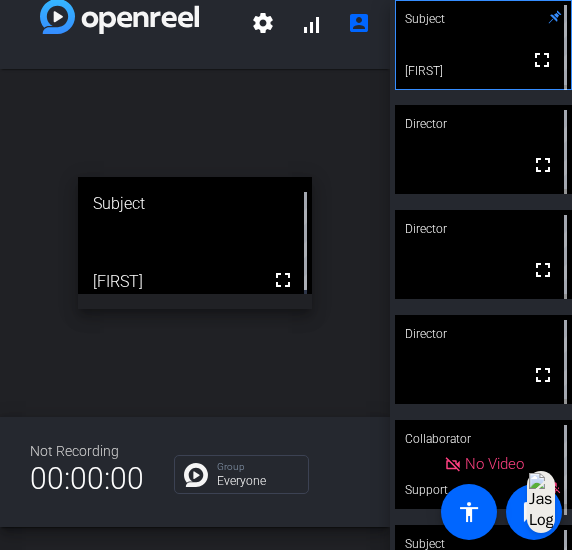 click on "open_in_new  Subject  fullscreen  Joel" 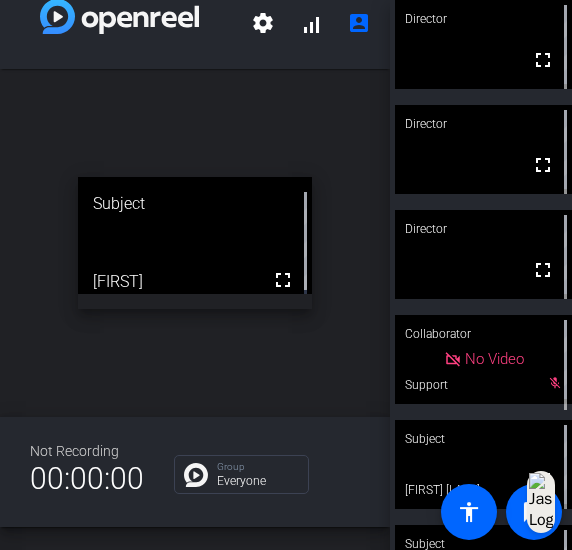 scroll, scrollTop: 185, scrollLeft: 0, axis: vertical 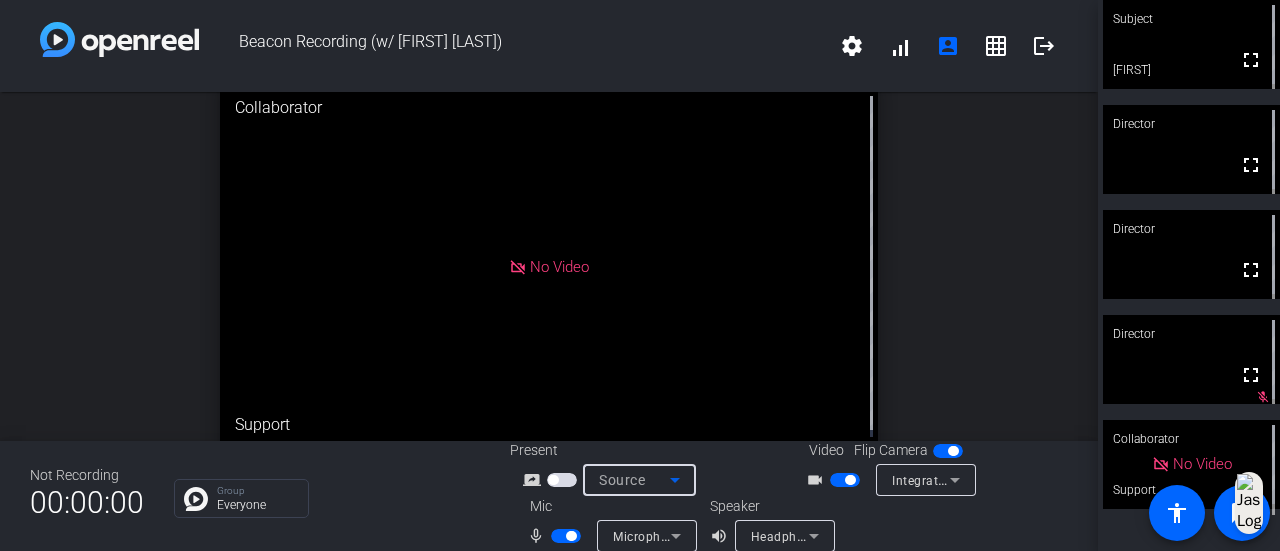 click on "Source" at bounding box center (622, 480) 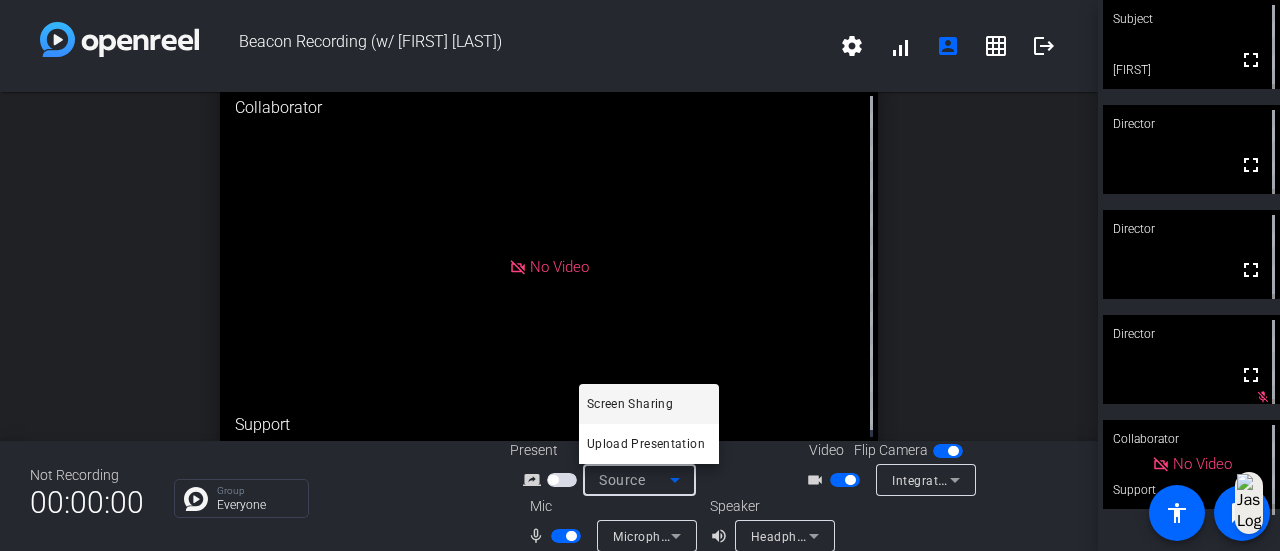 click at bounding box center (640, 275) 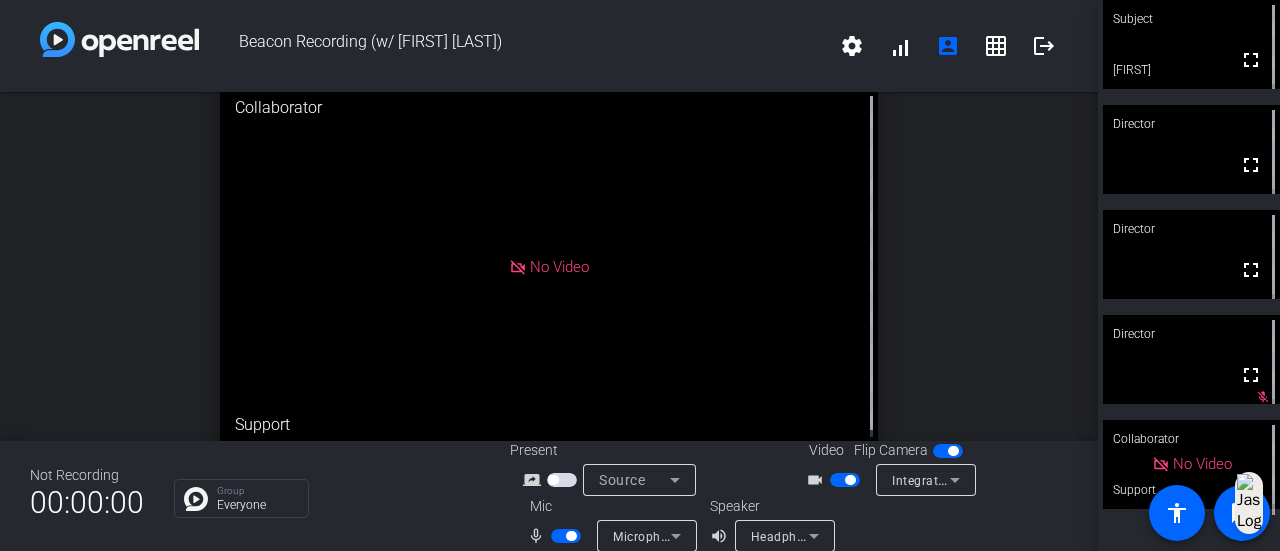 scroll, scrollTop: 23, scrollLeft: 0, axis: vertical 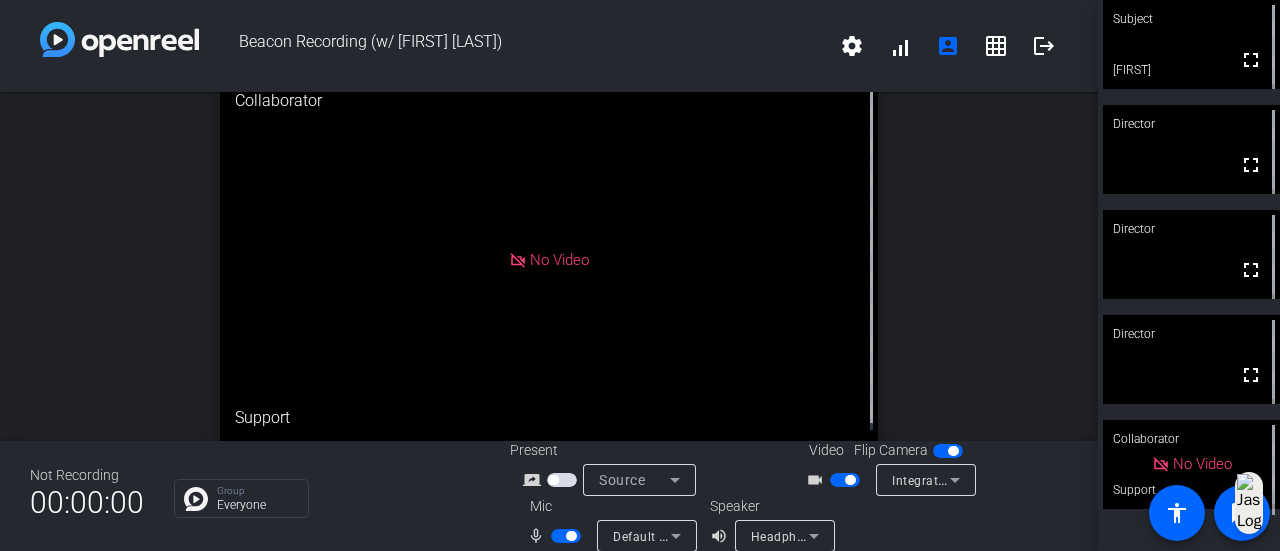 click on "Default - Microphone (4- Shure MV7+)" at bounding box center (723, 536) 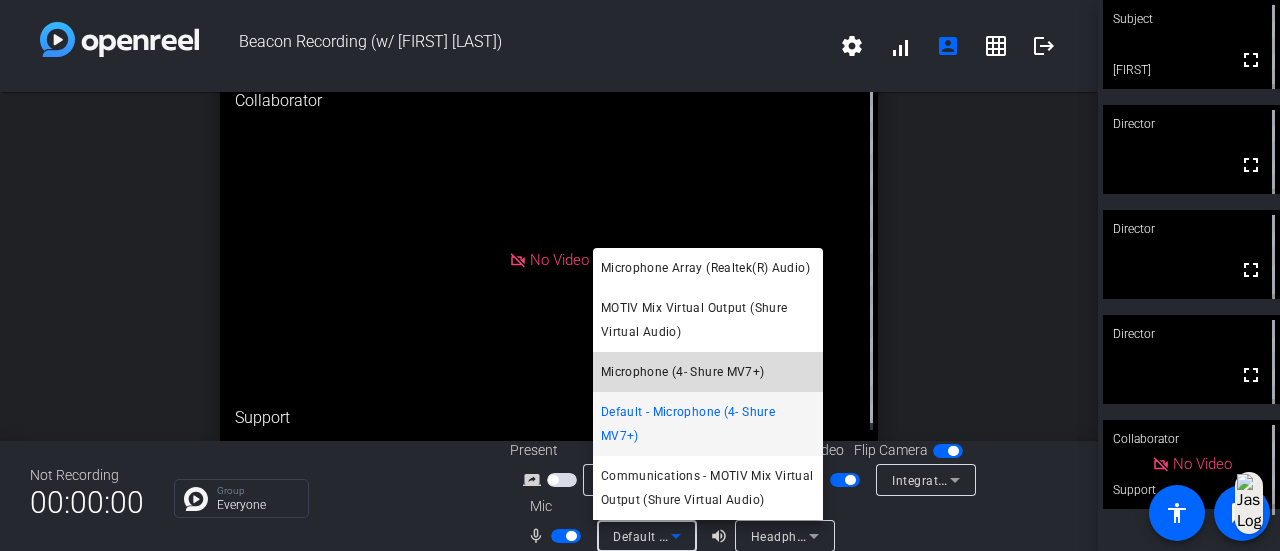 click on "Microphone (4- Shure MV7+)" at bounding box center [683, 372] 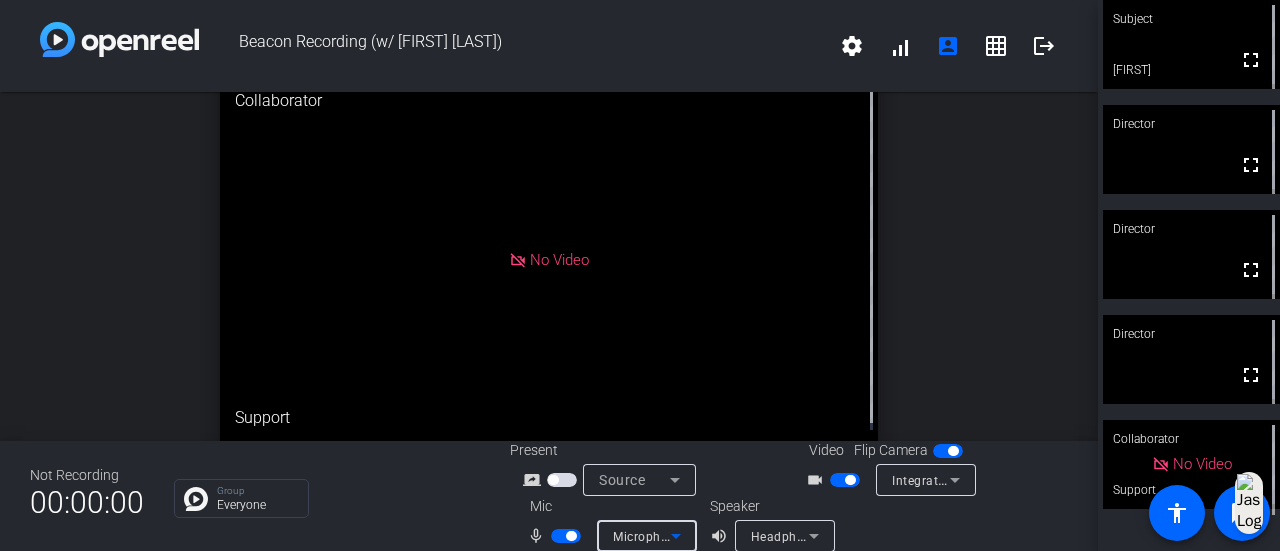 click on "Microphone (4- Shure MV7+)" at bounding box center [696, 536] 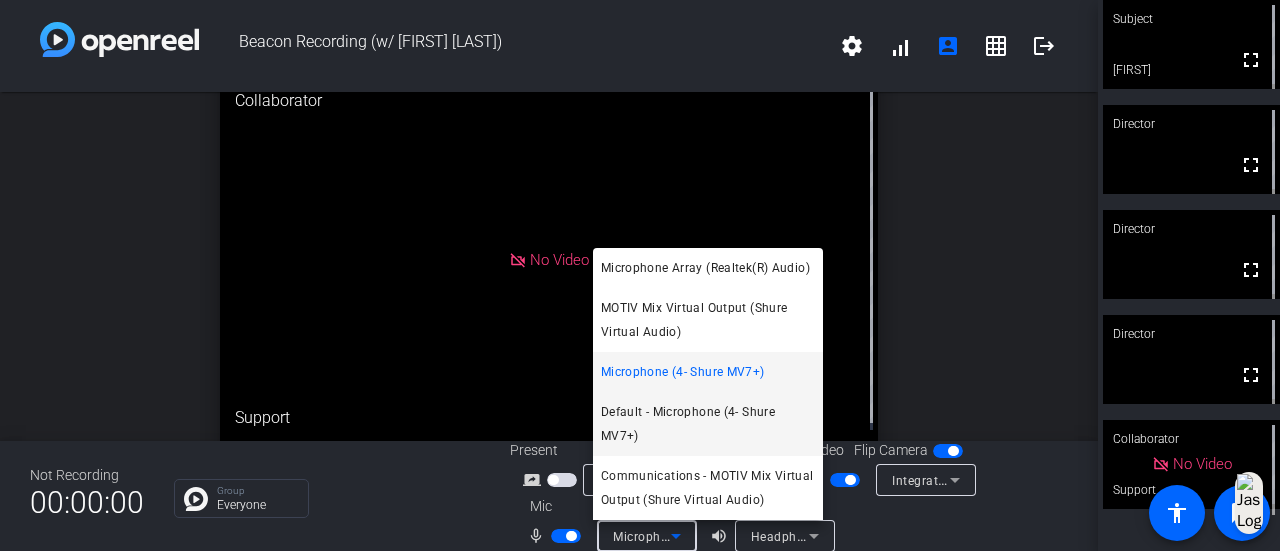 click on "Default - Microphone (4- Shure MV7+)" at bounding box center [708, 424] 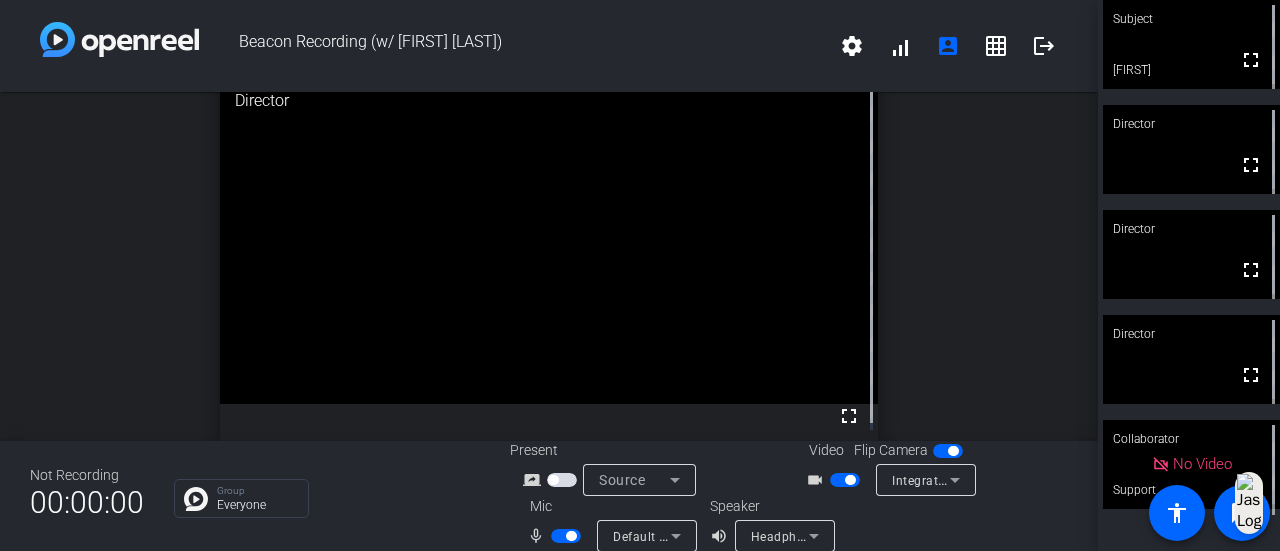 click on "Source" at bounding box center [634, 480] 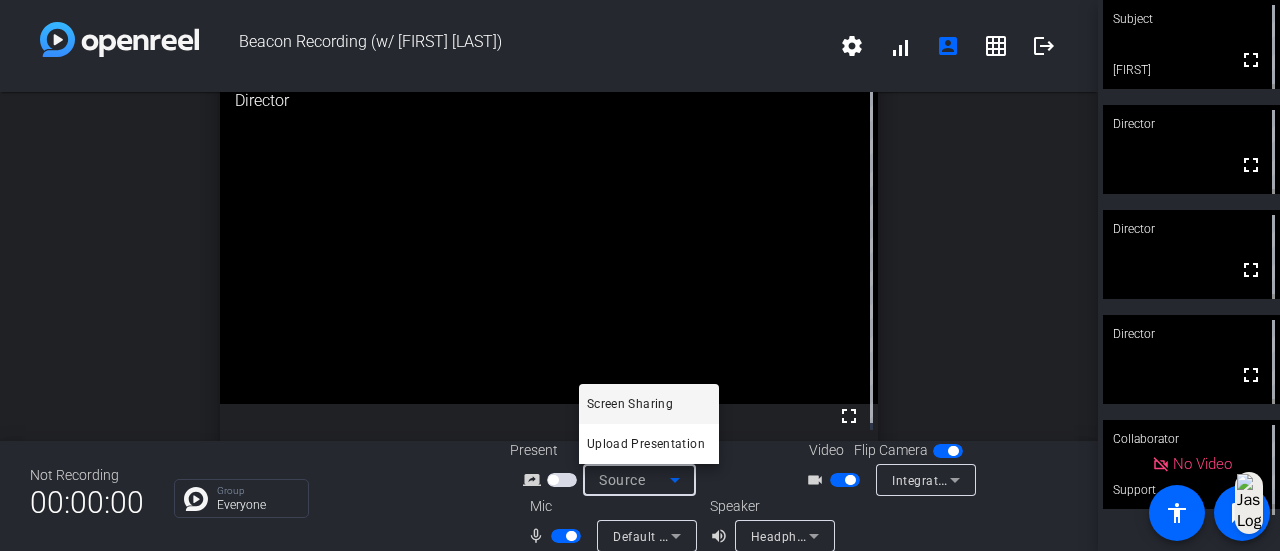 click at bounding box center [640, 275] 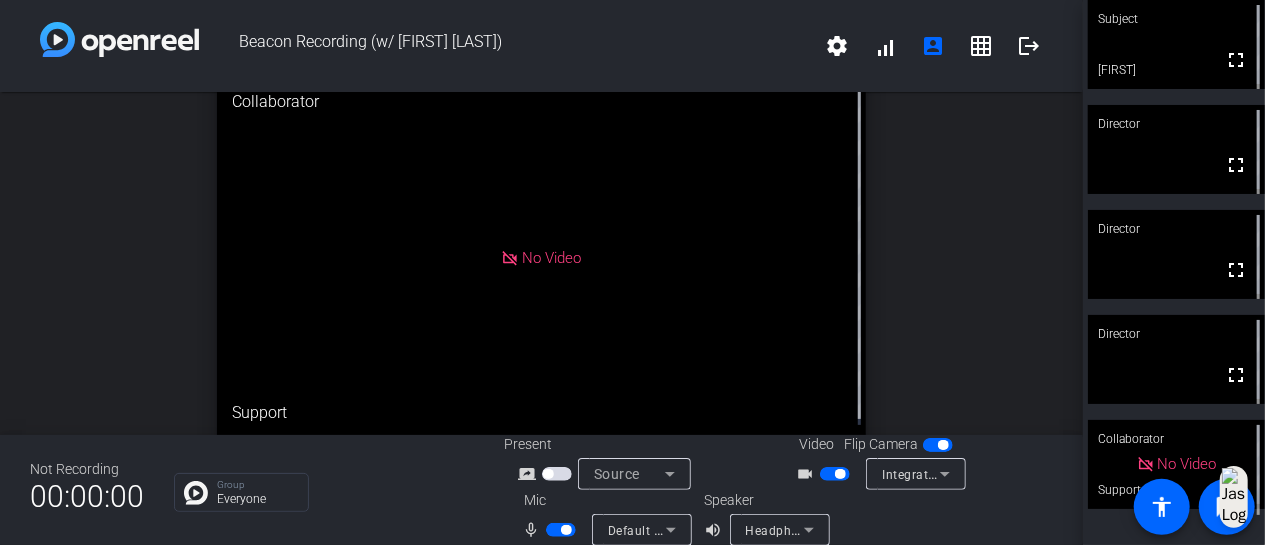 scroll, scrollTop: 8, scrollLeft: 0, axis: vertical 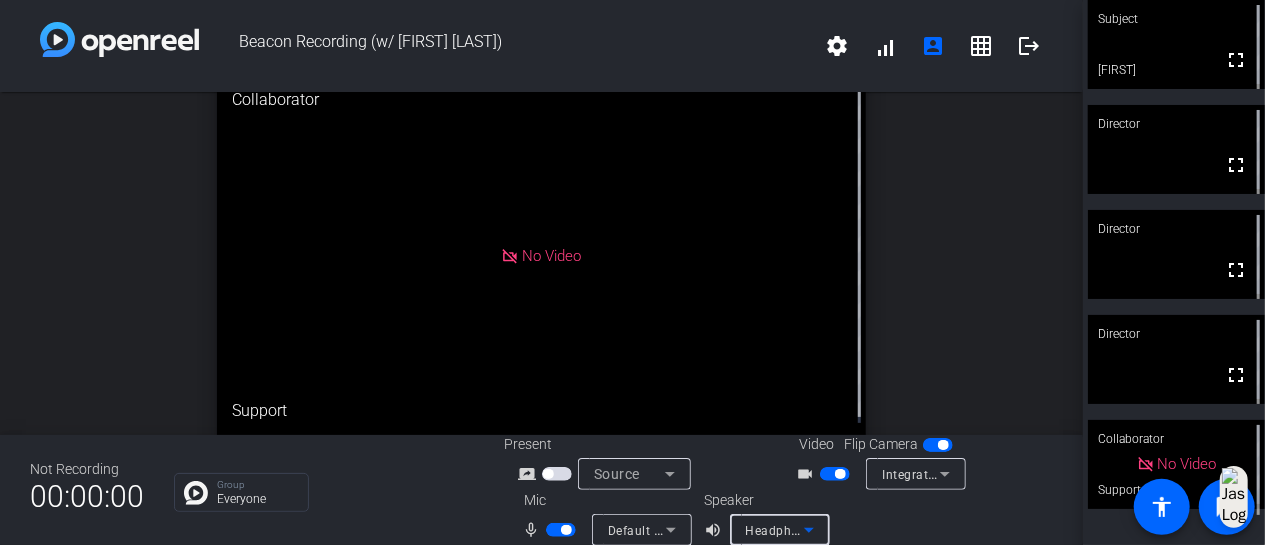 click on "Headphones (4- Shure MV7+)" at bounding box center (832, 530) 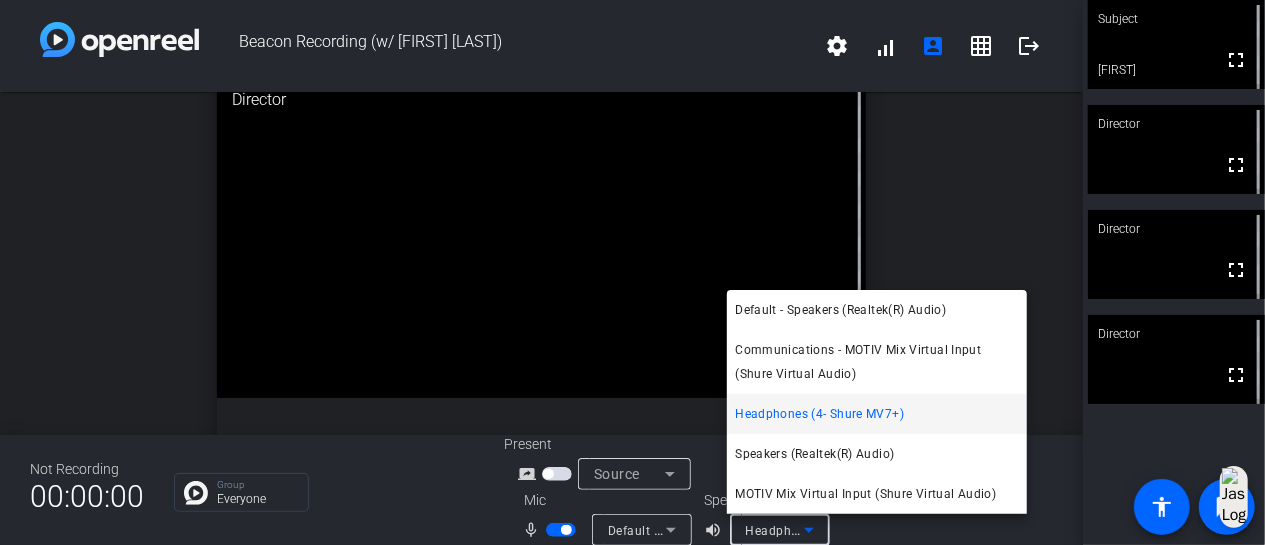 click at bounding box center (632, 272) 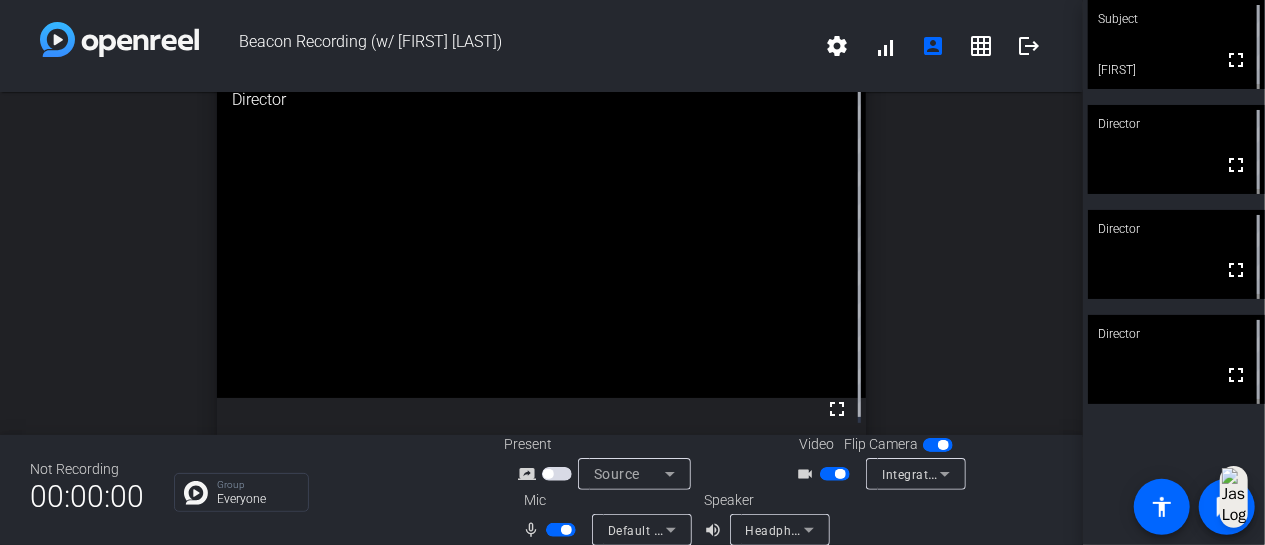 click on "open_in_new  Director  fullscreen" 